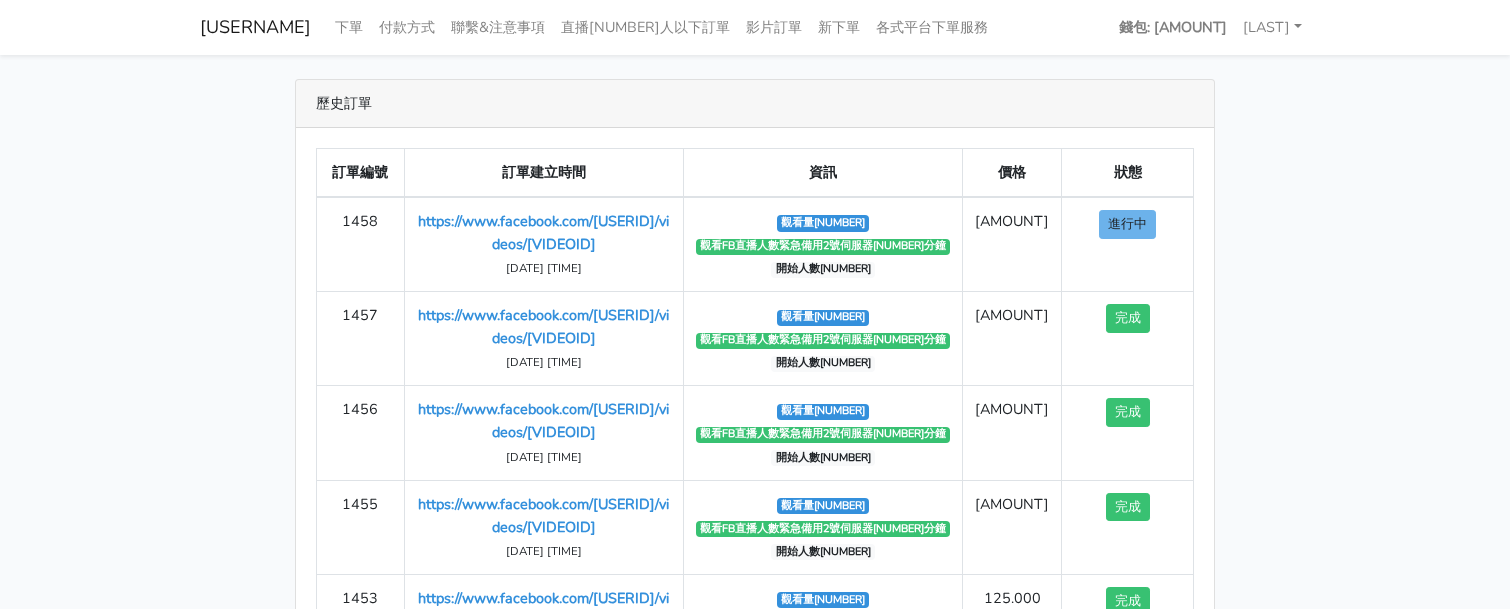 scroll, scrollTop: 0, scrollLeft: 0, axis: both 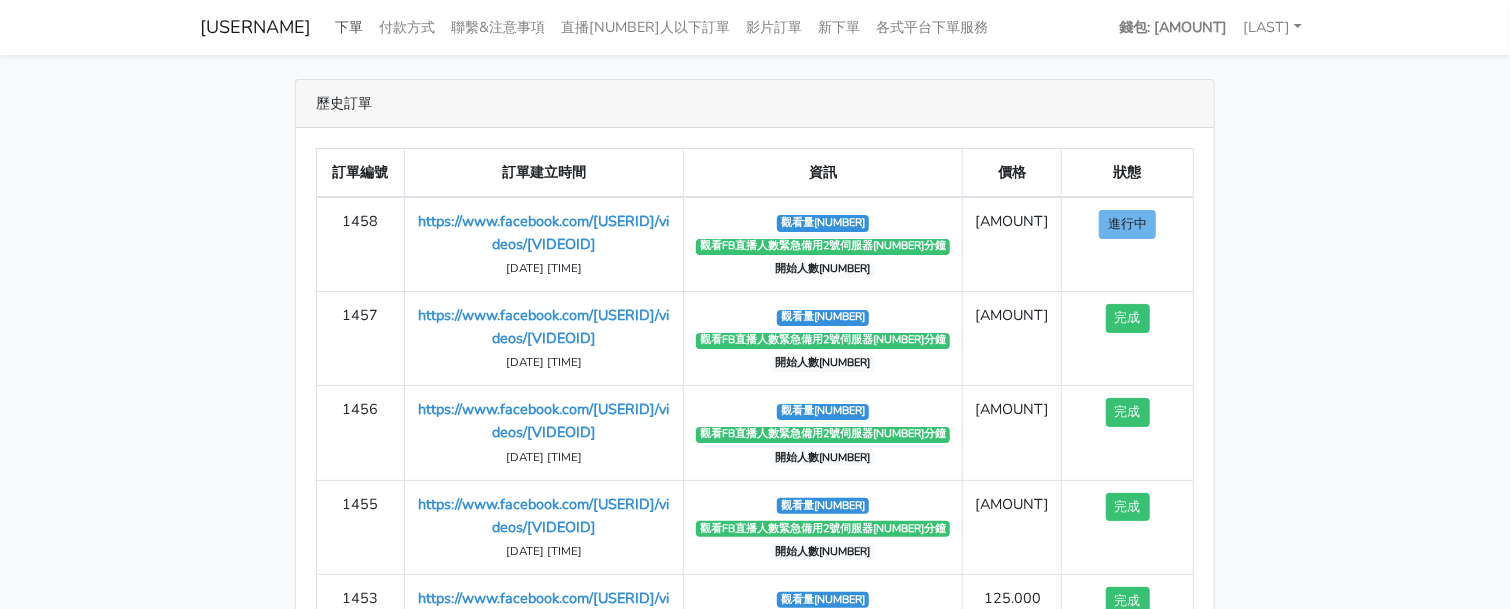 drag, startPoint x: 0, startPoint y: 0, endPoint x: 343, endPoint y: 31, distance: 344.39804 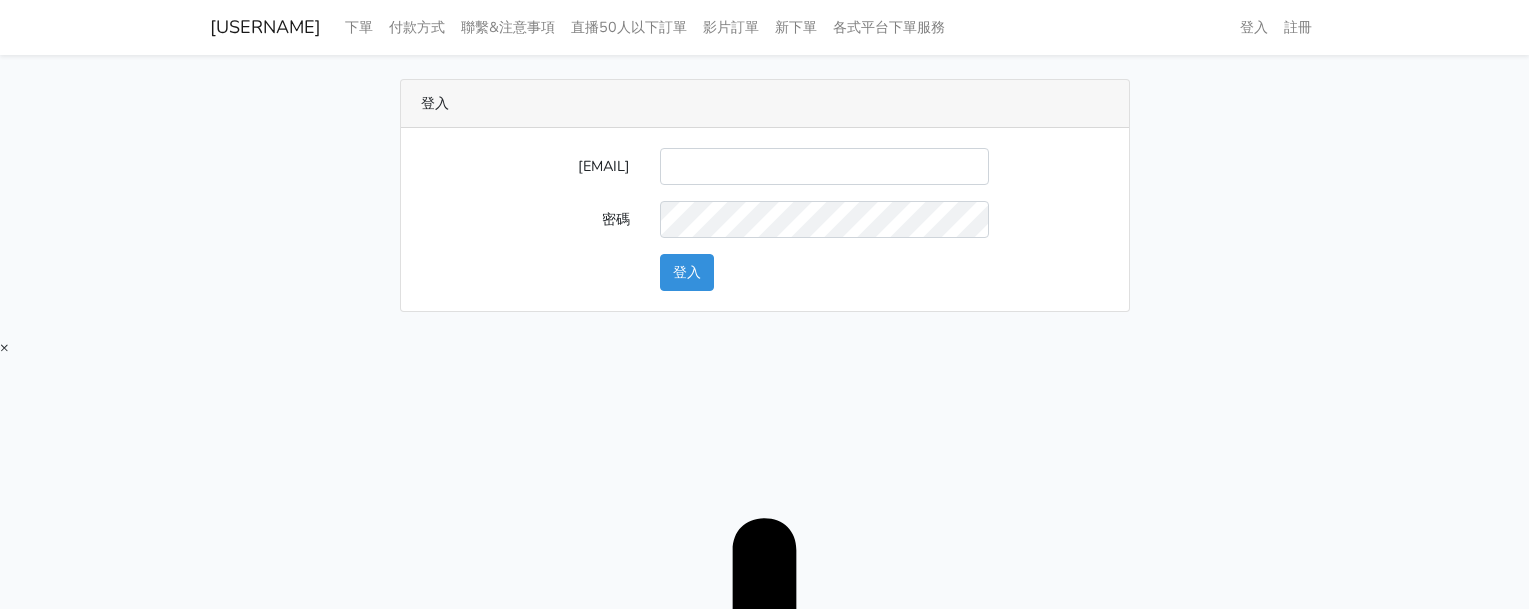 scroll, scrollTop: 0, scrollLeft: 0, axis: both 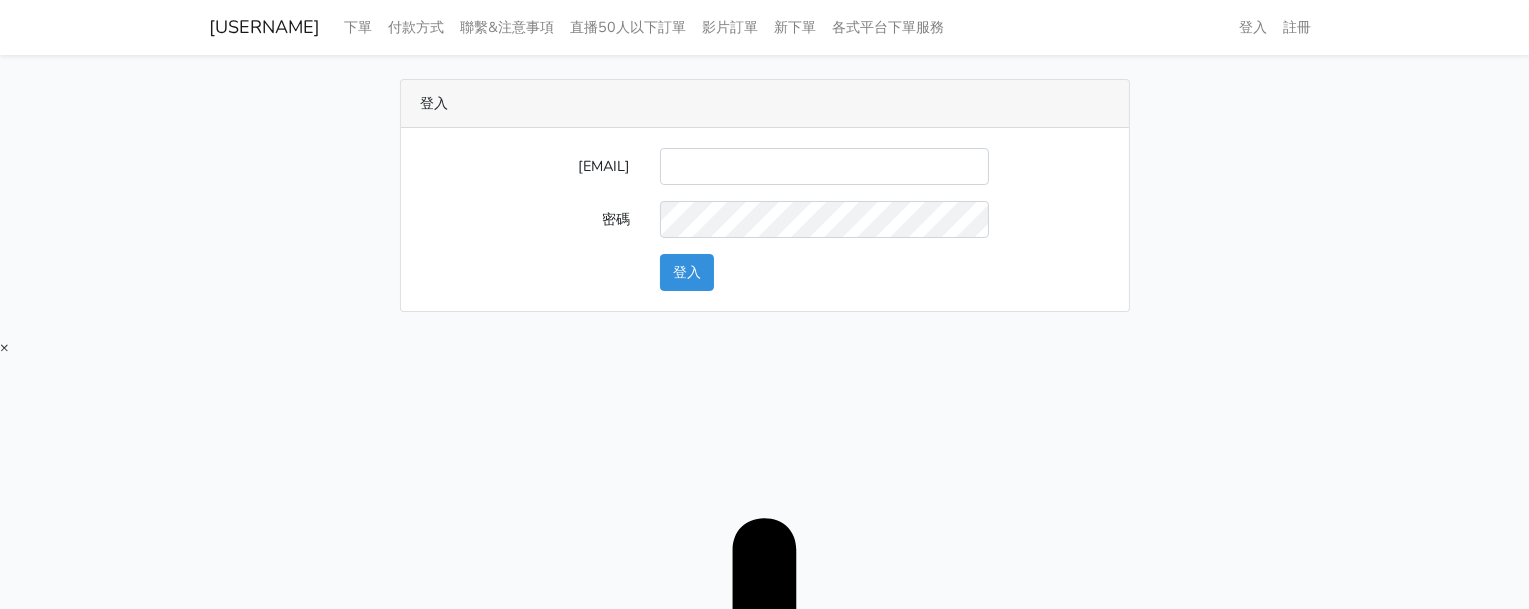 click on "[EMAIL]" at bounding box center [824, 166] 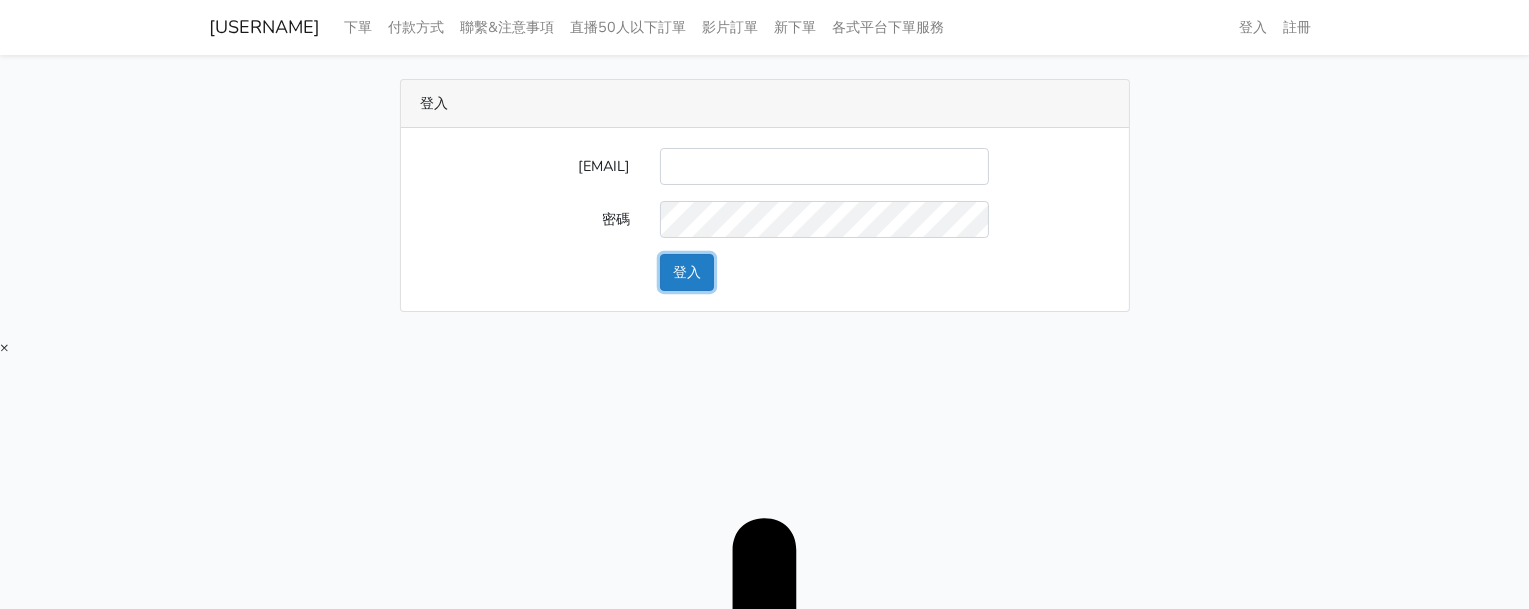 drag, startPoint x: 677, startPoint y: 272, endPoint x: 521, endPoint y: 221, distance: 164.12495 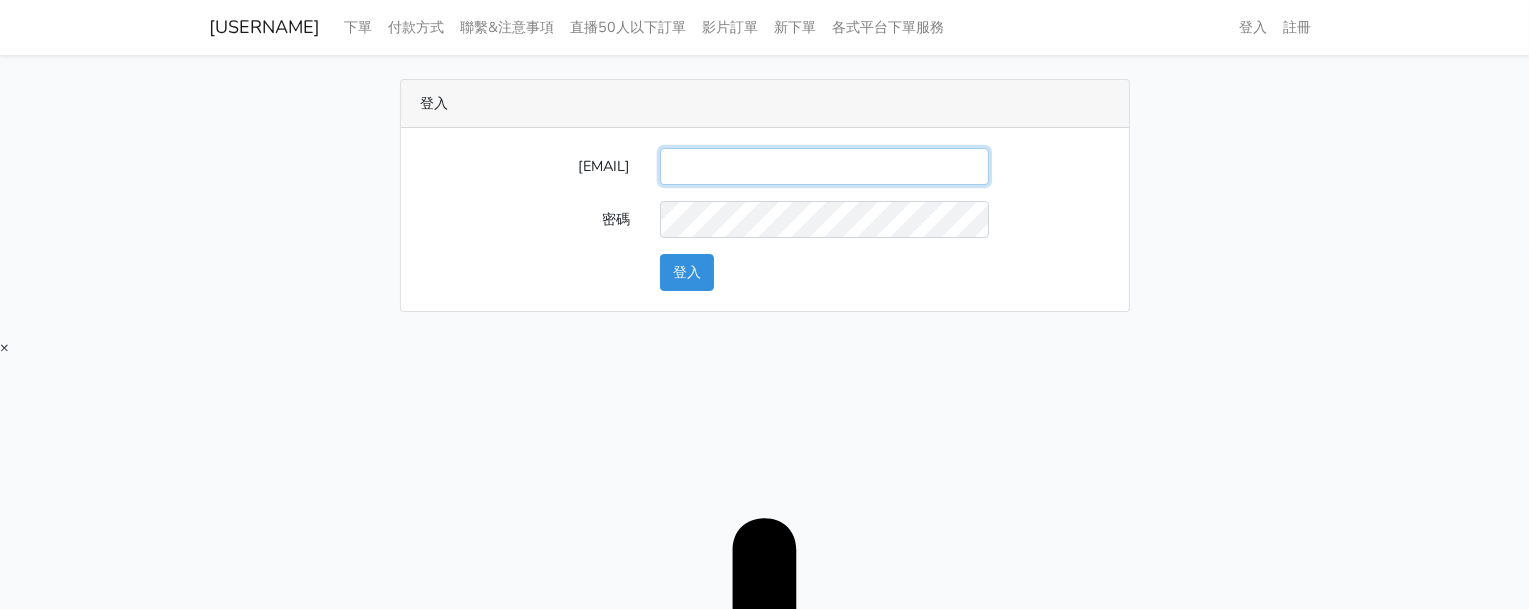 click on "E-Mail" at bounding box center [824, 166] 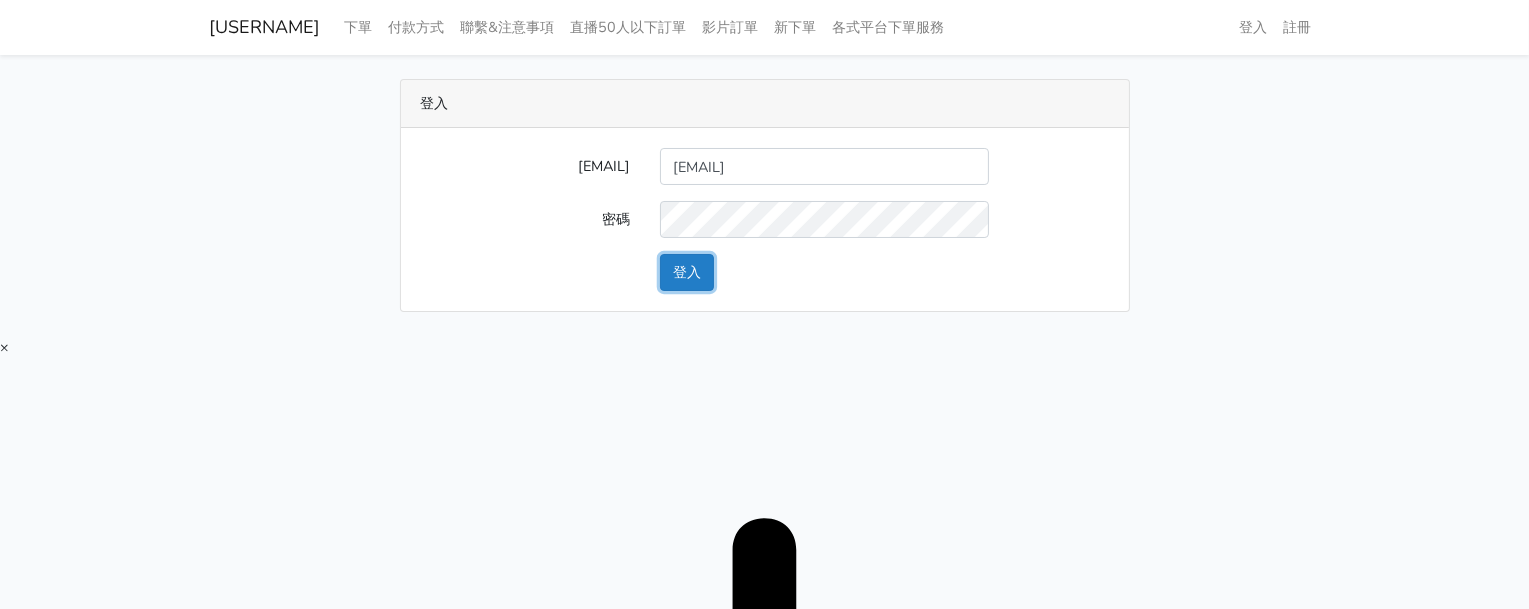 click on "登入" at bounding box center (687, 272) 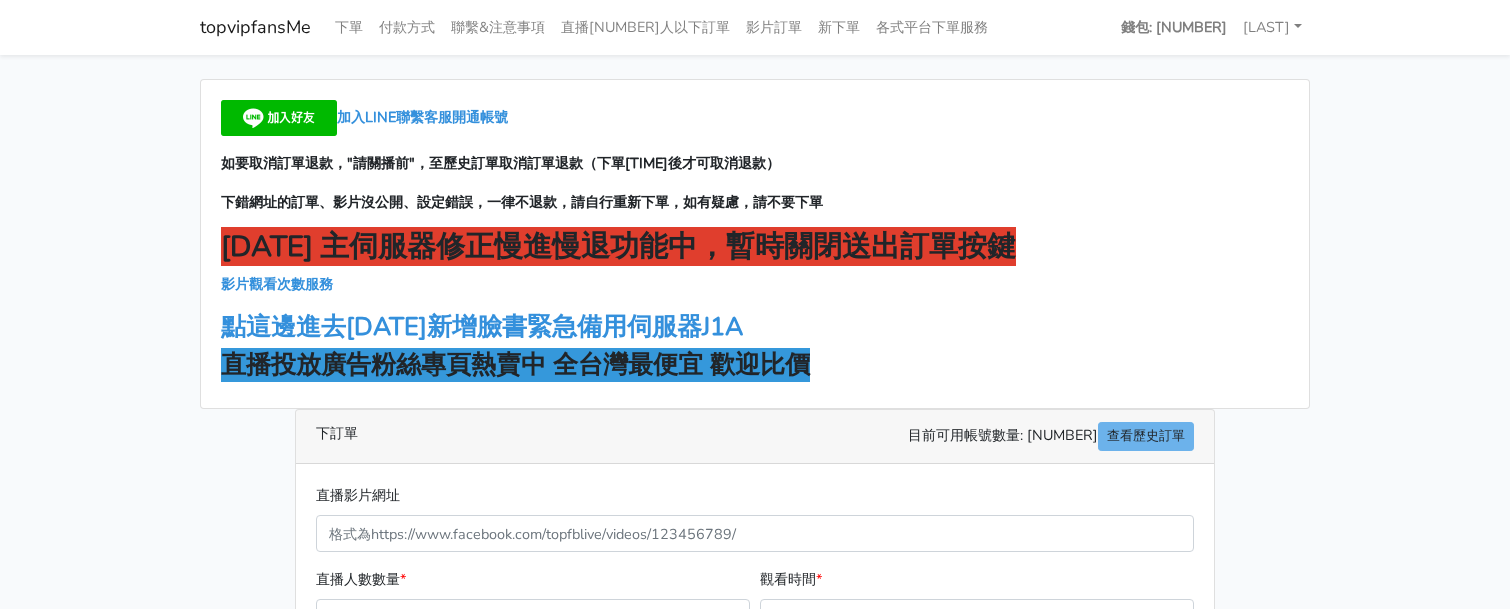 scroll, scrollTop: 0, scrollLeft: 0, axis: both 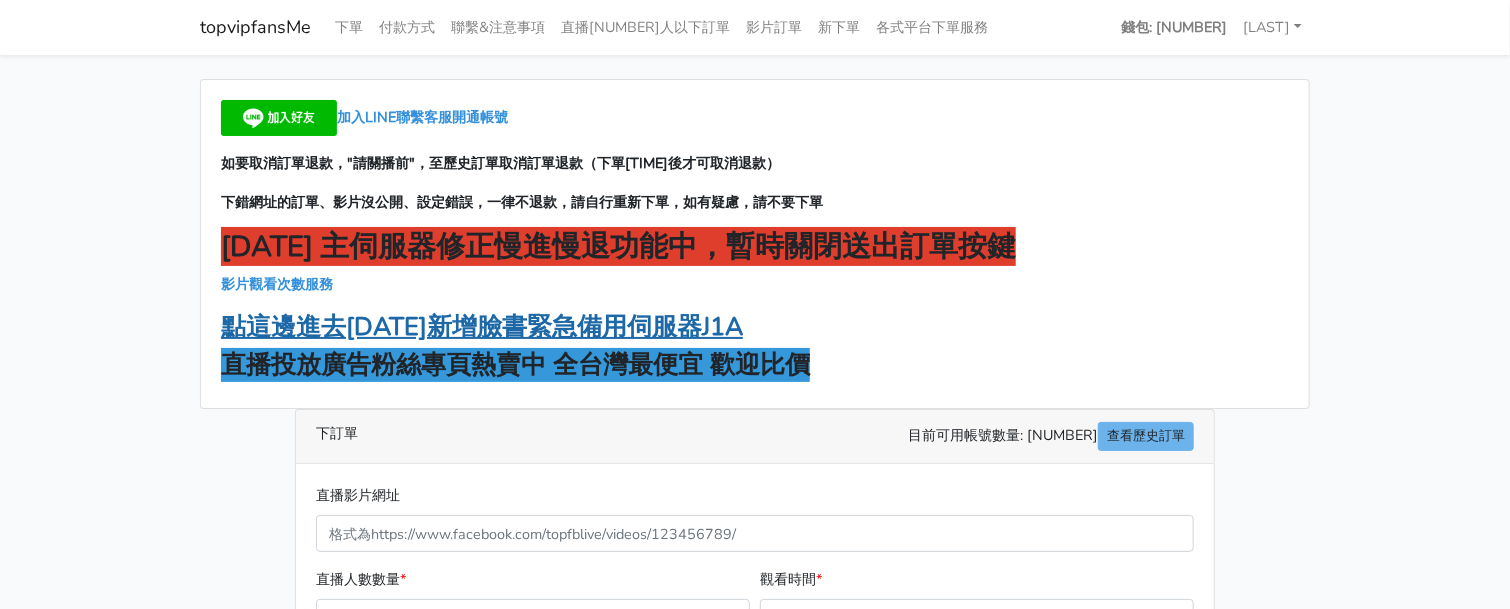 click on "點這邊進去8/16新增臉書緊急備用伺服器J1A" at bounding box center [482, 327] 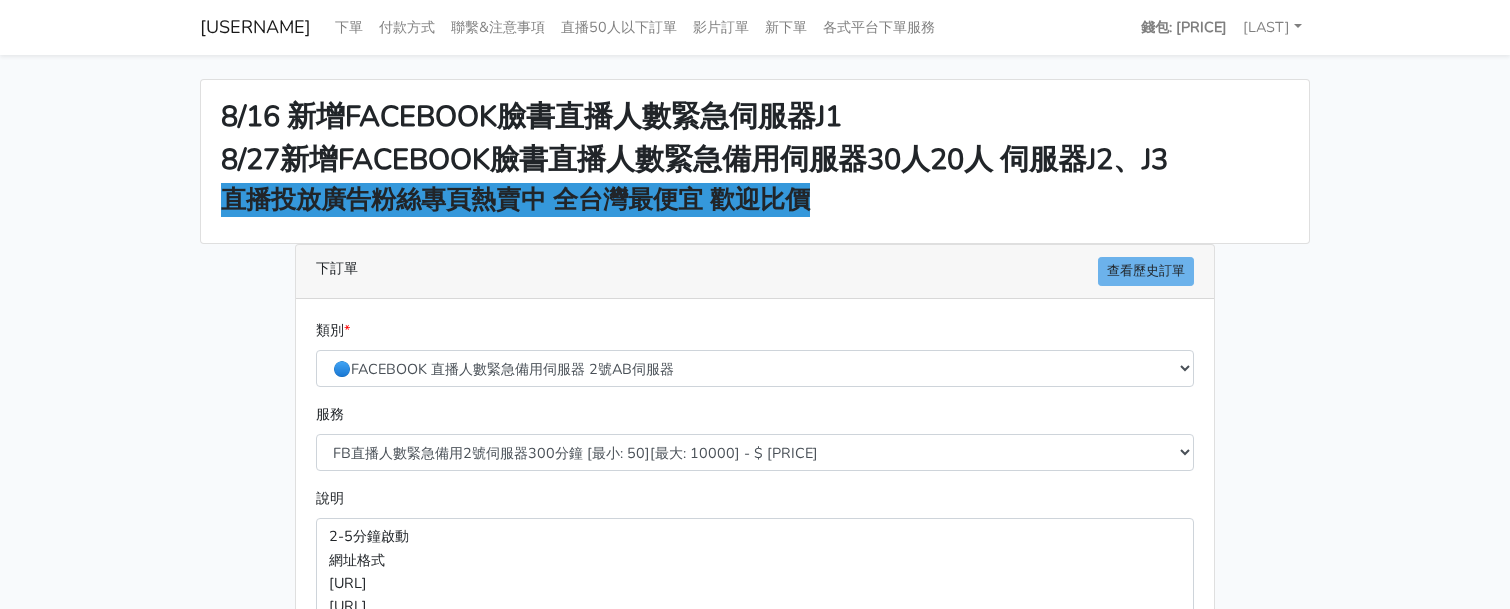 scroll, scrollTop: 0, scrollLeft: 0, axis: both 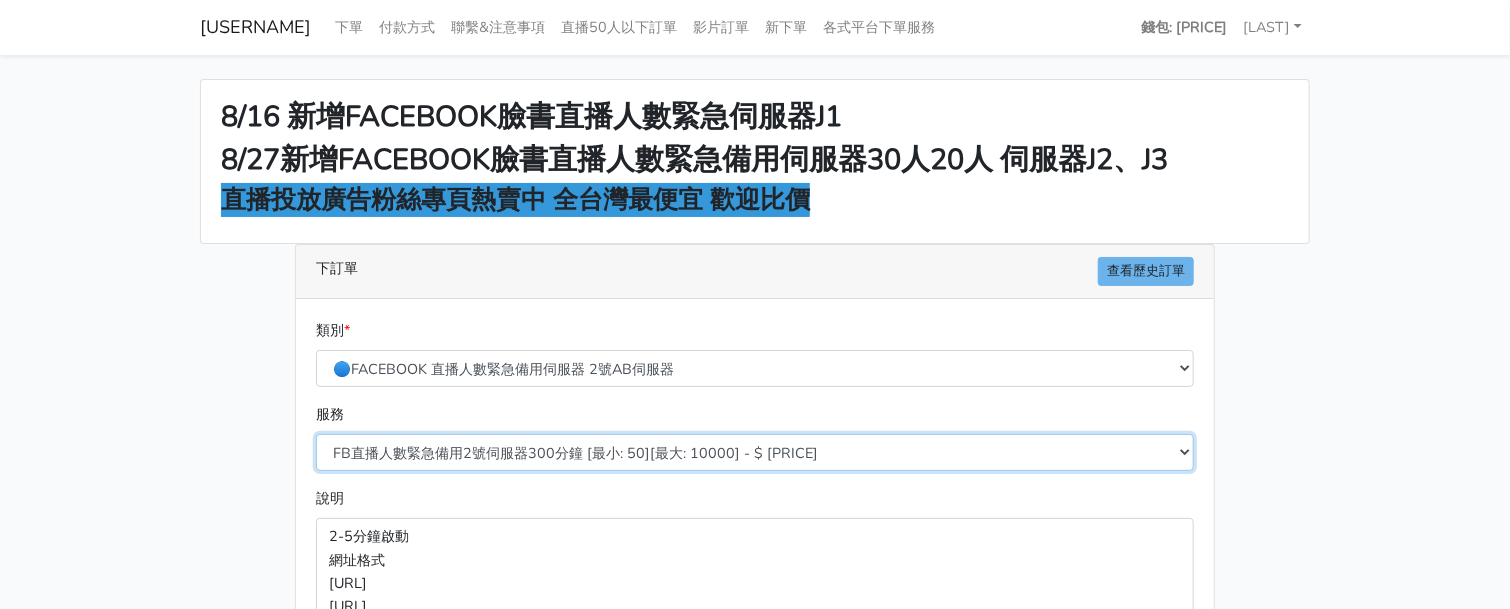click on "FB直播人數緊急備用2號伺服器300分鐘 [最小: 50][最大: 10000] - $ [PRICE] FB直播人數緊急備用2號伺服器60分鐘 [最小: 50][最大: 10000] - $ [PRICE] FB直播人數緊急備用2號伺服器90分鐘 [最小: 50][最大: 10000] - $ [PRICE] FB直播人數緊急備用2號伺服器120分鐘 [最小: 50][最大: 10000] - $ [PRICE] FB直播人數緊急備用2號伺服器150分鐘 [最小: 50][最大: 10000] - $ [PRICE] FB直播人數緊急備用2號伺服器180分鐘 [最小: 50][最大: 10000] - $ [PRICE] FB直播人數緊急備用2號伺服器240分鐘 [最小: 50][最大: 10000] - $ [PRICE] FB直播人數緊急備用2號伺服器360分鐘  [最小: 50][最大: 10000] - $ [PRICE]" at bounding box center [755, 452] 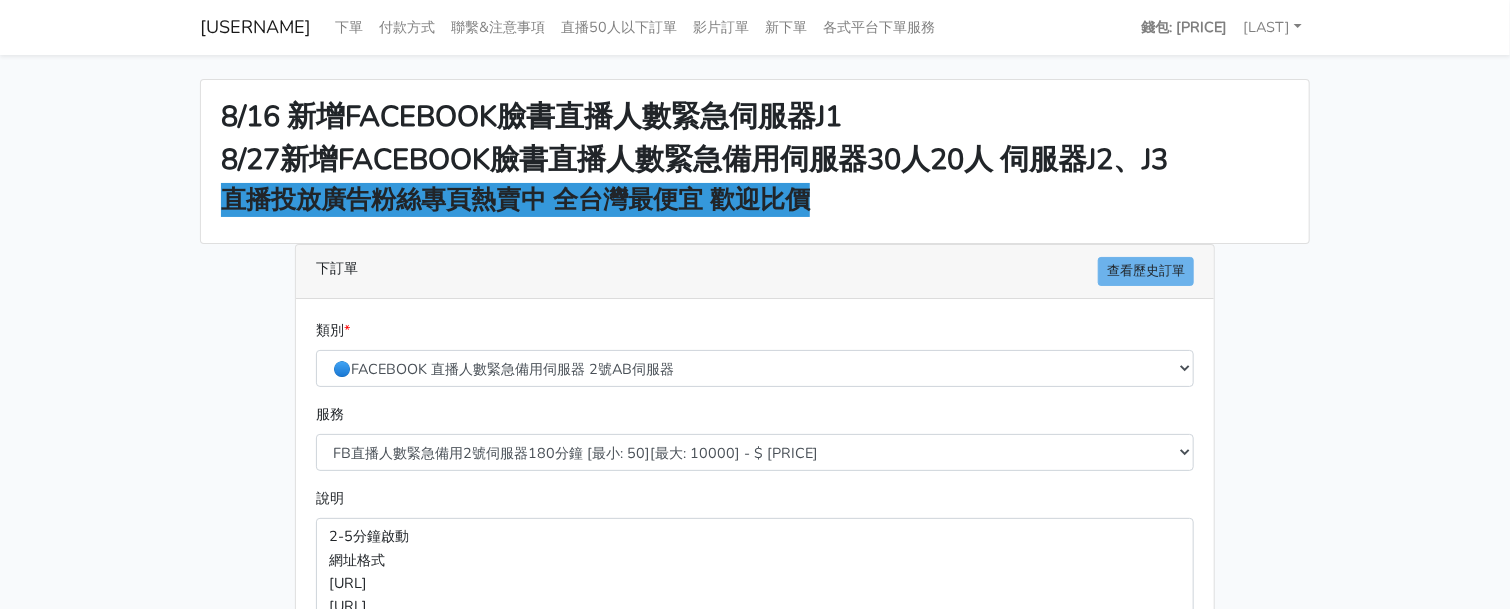 click on "類別 *
🔵FACEBOOK 直播人數緊急備用伺服器 2號AB伺服器
🔵FACEBOOK 網軍專用貼文留言 安全保密
🔵FACEBOOK 直播人數伺服器 快進
🔵9/30 FACEBOOK 直播人數緩慢進場緩慢退場 台灣獨家
🔵FACEBOOK 直播人數緊急備用伺服器 J1
🌕IG直播人數 服務 * *" at bounding box center (755, 646) 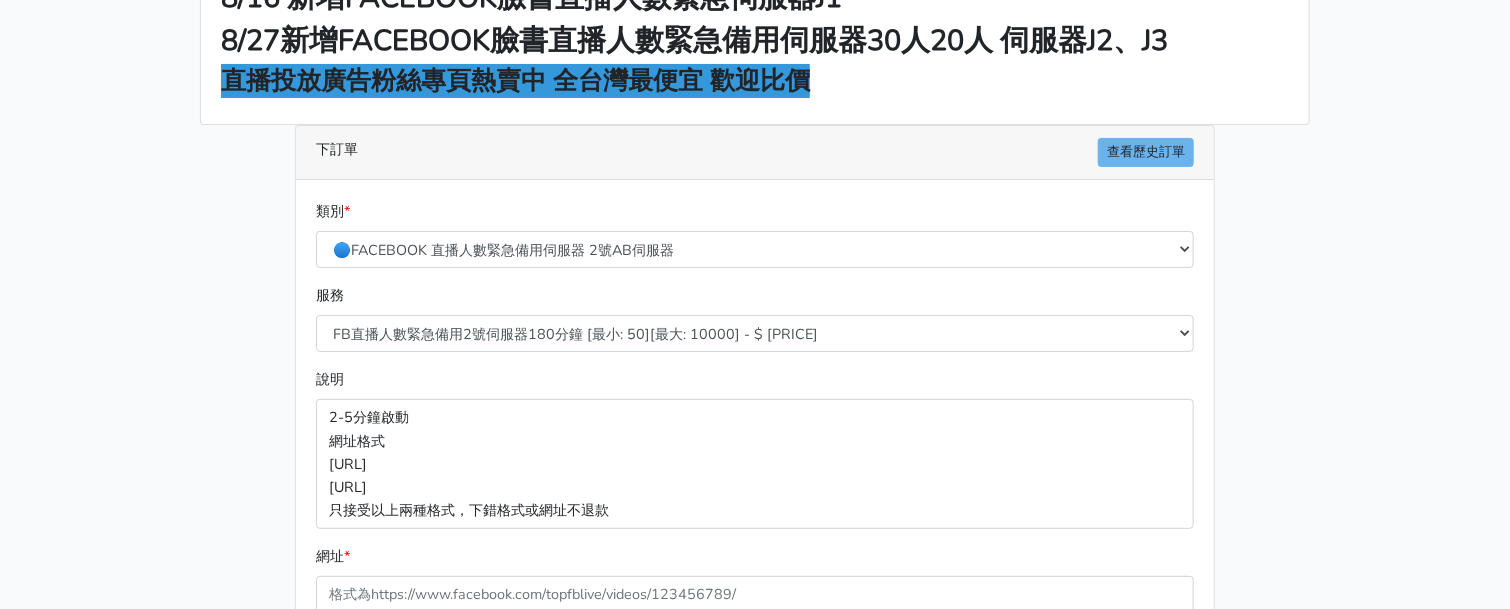 scroll, scrollTop: 249, scrollLeft: 0, axis: vertical 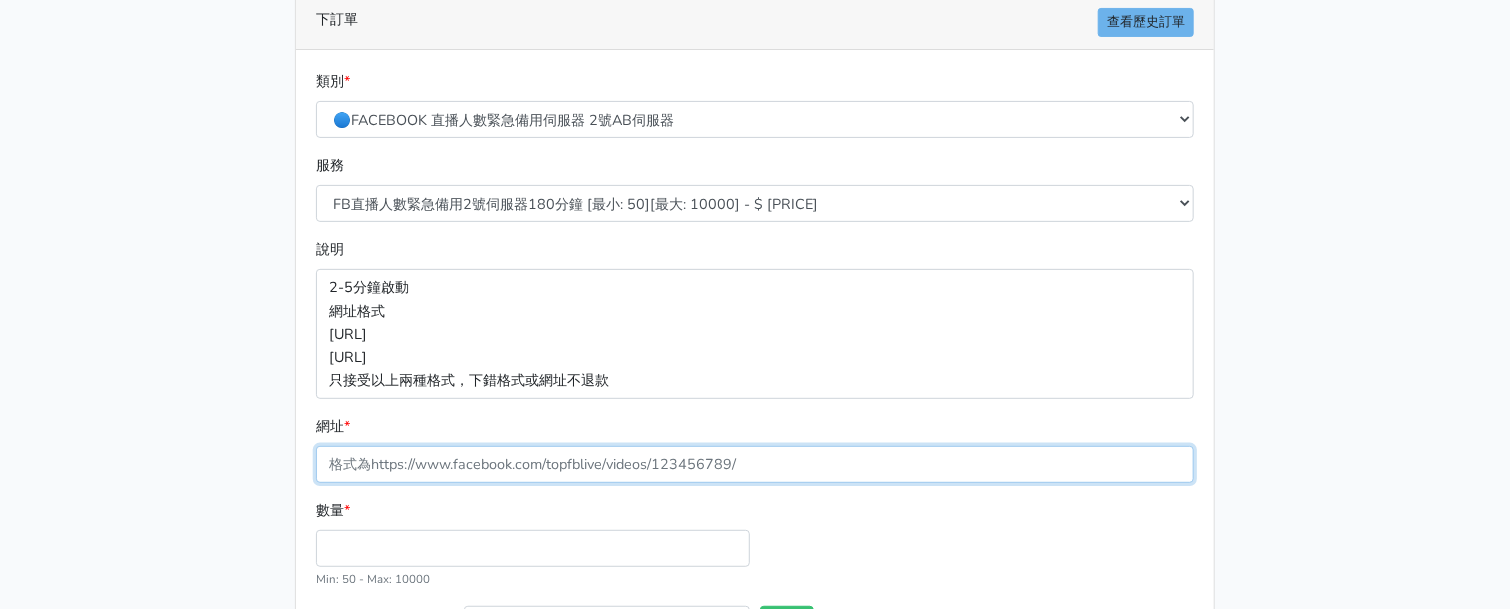 click on "網址 *" at bounding box center [755, 464] 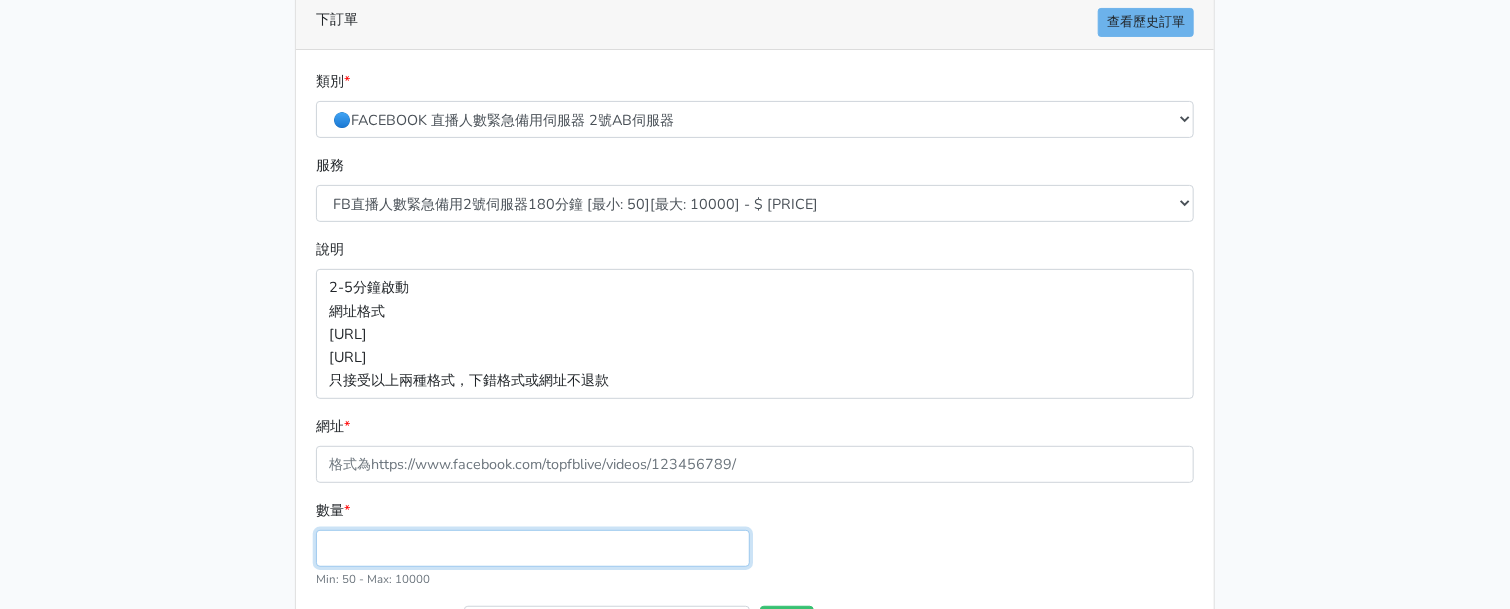 drag, startPoint x: 439, startPoint y: 528, endPoint x: 438, endPoint y: 538, distance: 10.049875 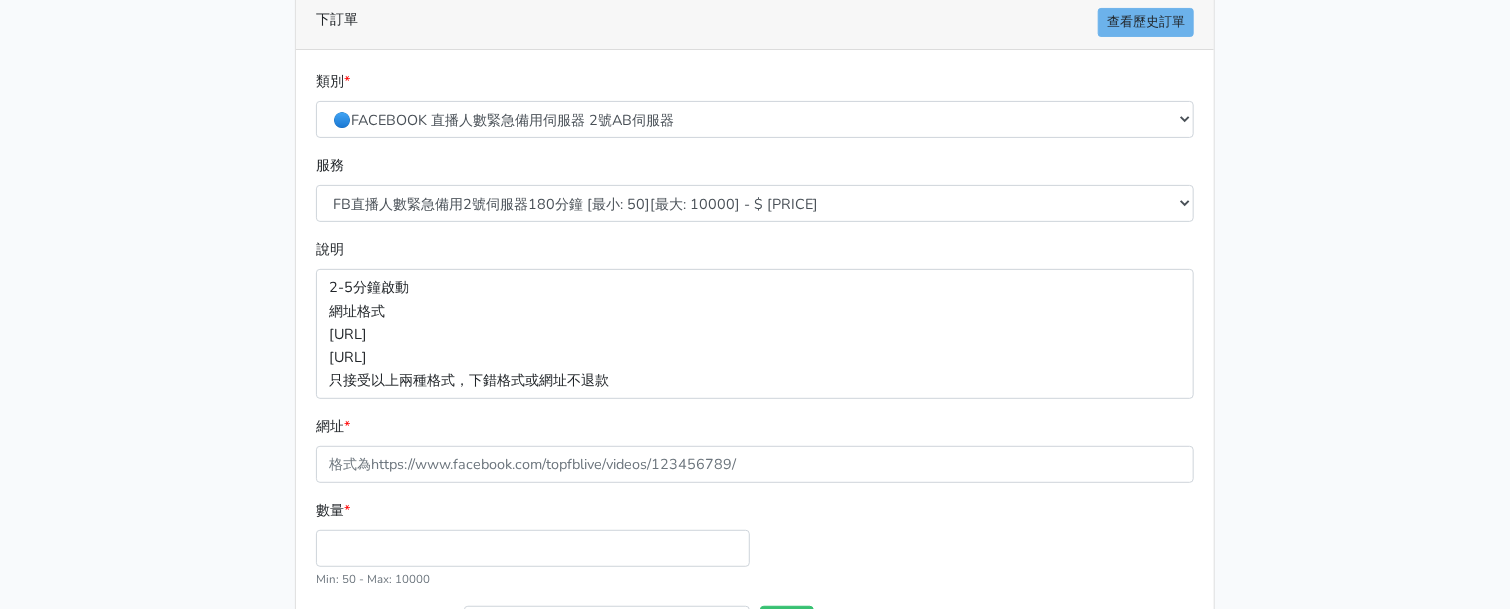 drag, startPoint x: 463, startPoint y: 519, endPoint x: 333, endPoint y: 545, distance: 132.57451 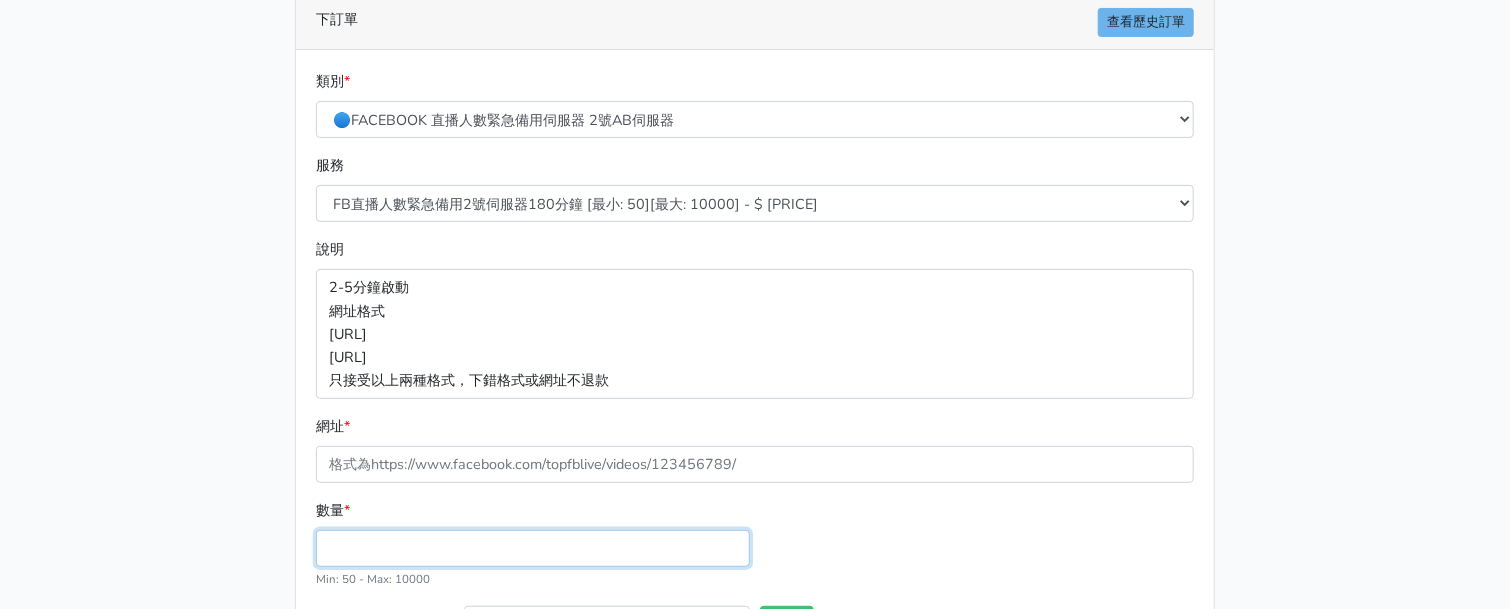 click on "數量 *" at bounding box center [533, 548] 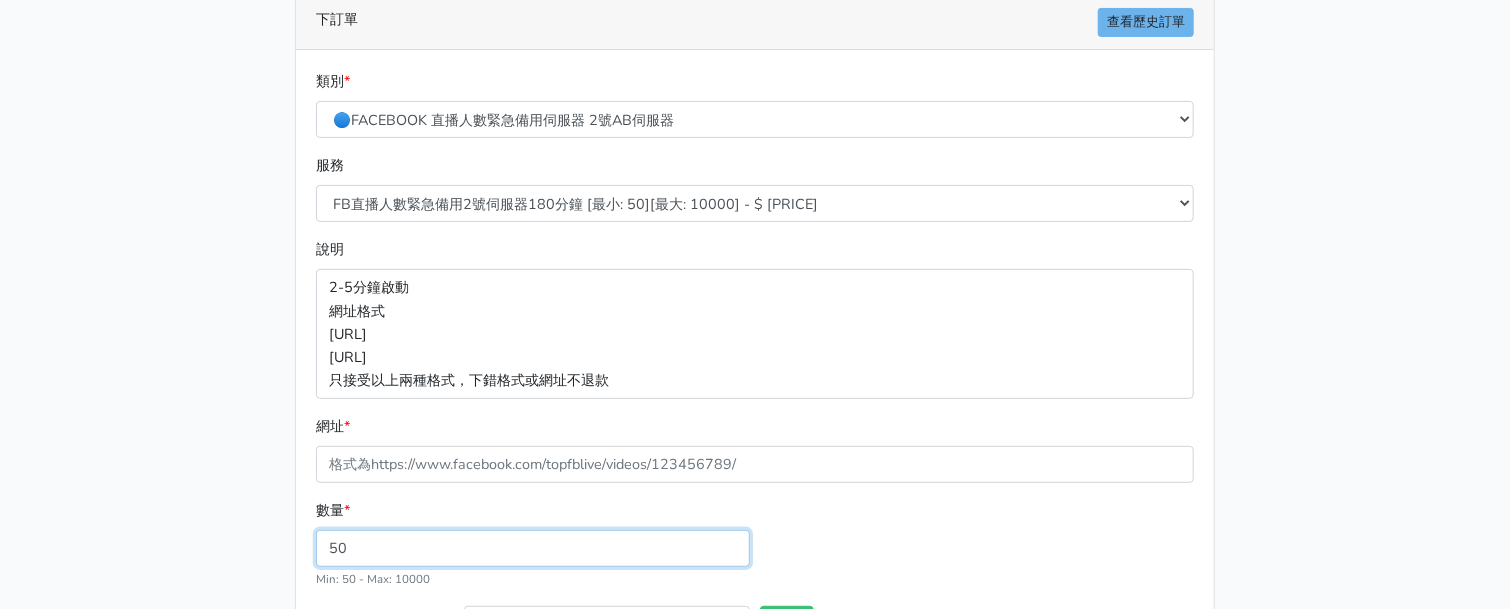 type on "50" 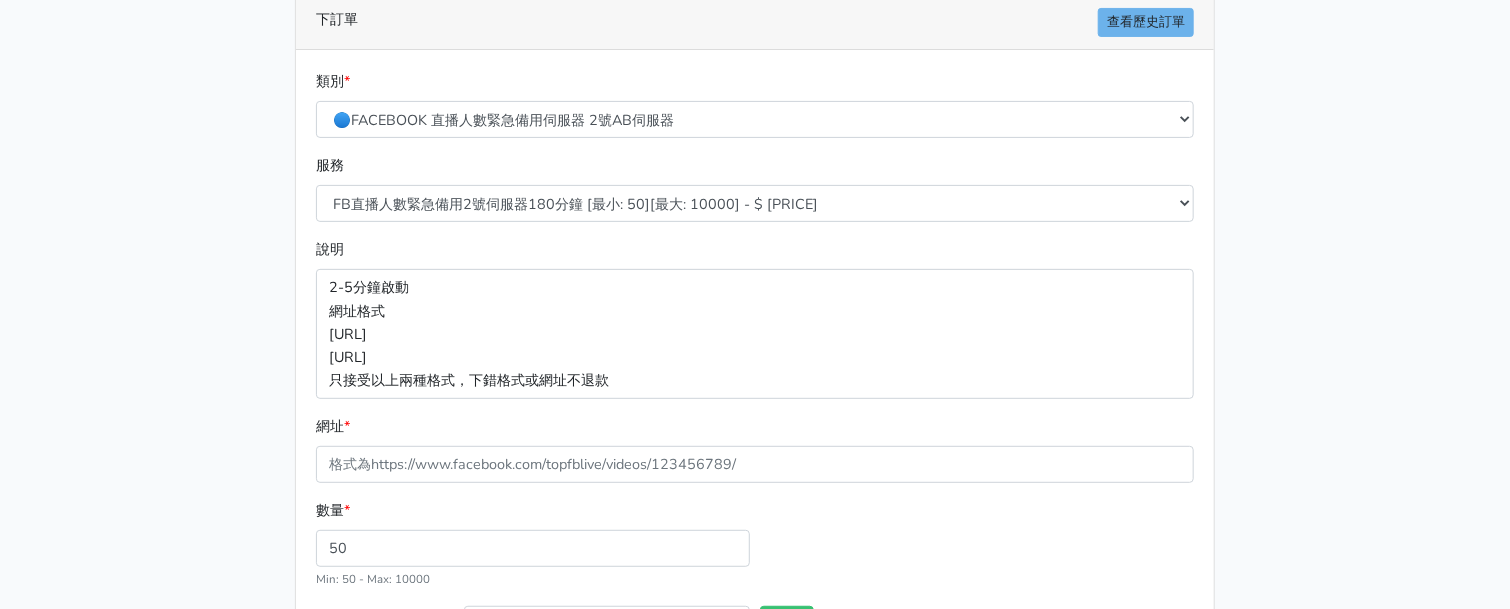 drag, startPoint x: 1275, startPoint y: 141, endPoint x: 1241, endPoint y: 175, distance: 48.08326 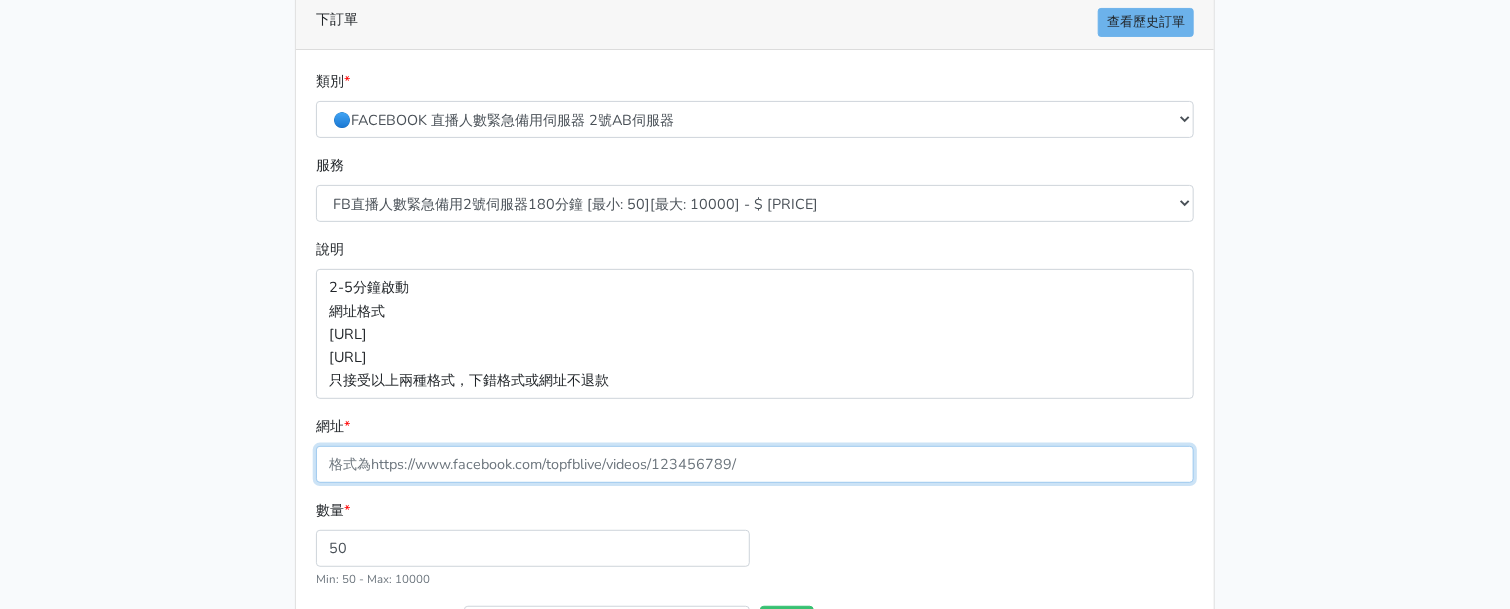 drag, startPoint x: 487, startPoint y: 462, endPoint x: 390, endPoint y: 437, distance: 100.16985 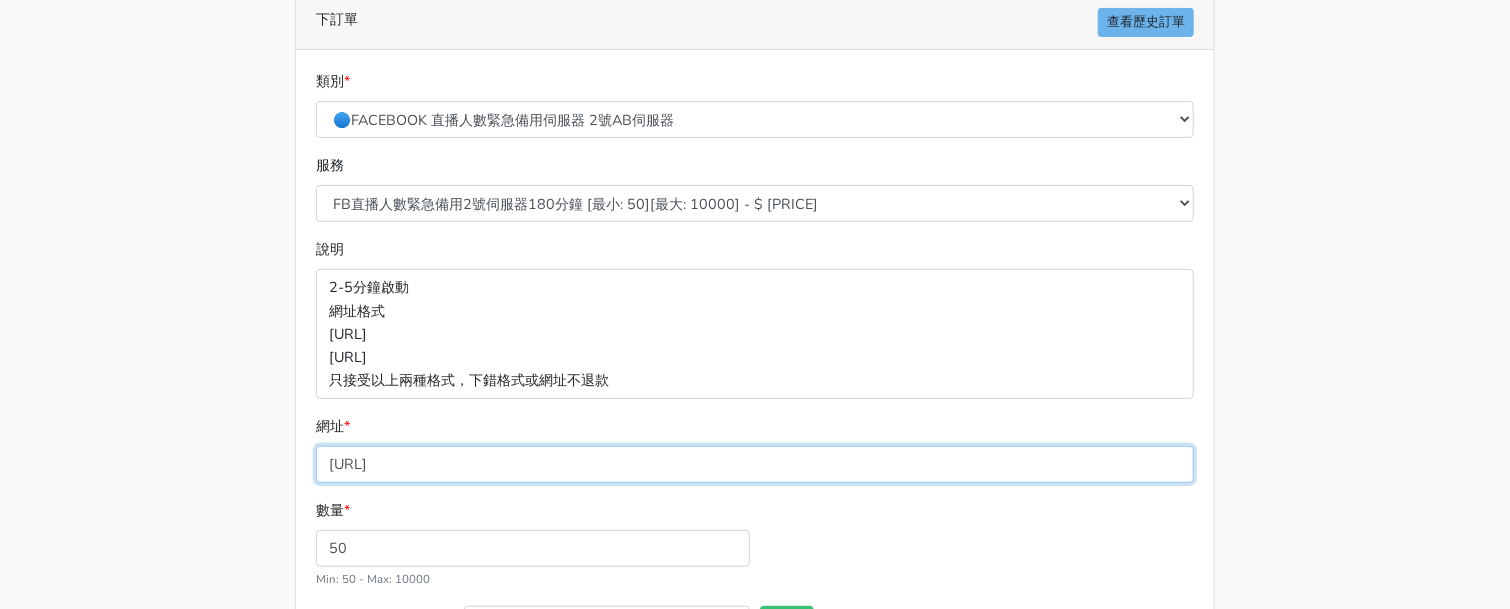 type on "[URL]" 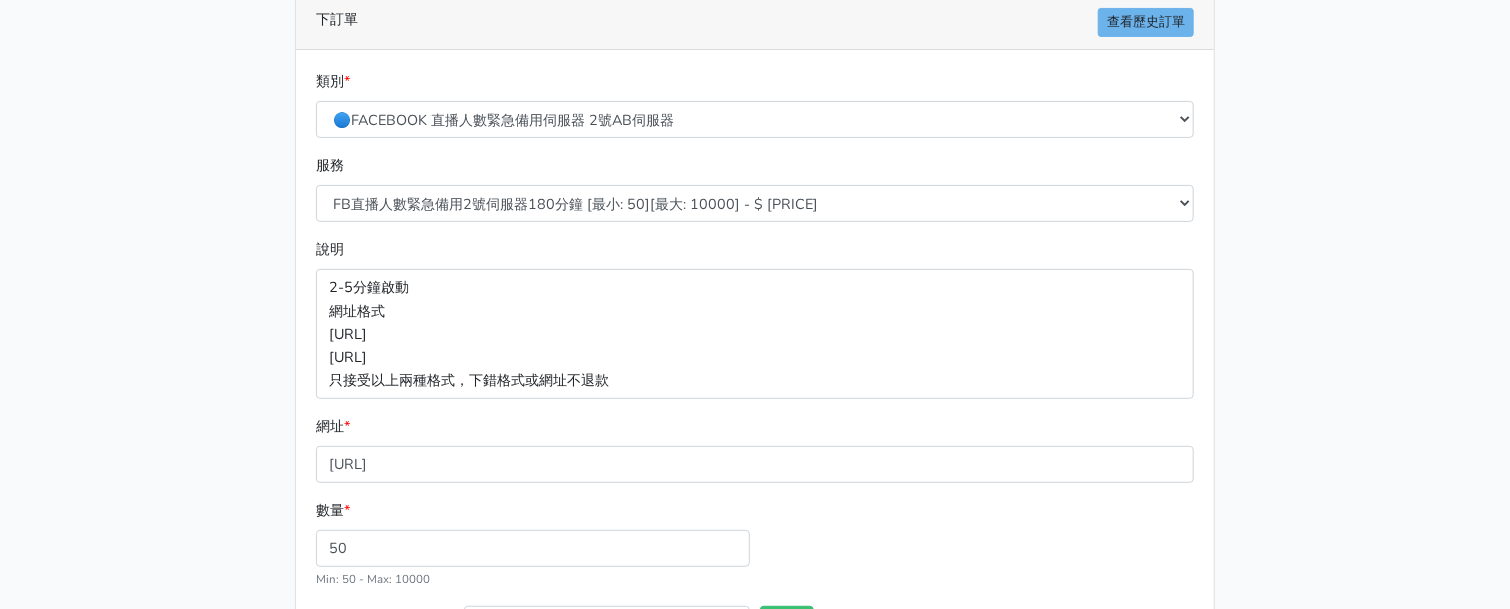 click on "8/16 新增FACEBOOK臉書直播人數緊急伺服器J1
8/27新增FACEBOOK臉書直播人數緊急備用伺服器30人20人 伺服器J2、J3
直播投放廣告粉絲專頁熱賣中 全台灣最便宜 歡迎比價
下訂單
查看歷史訂單
類別 *
🔵FACEBOOK 直播人數緊急備用伺服器 2號AB伺服器 🌕IG直播人數 * *" at bounding box center (755, 288) 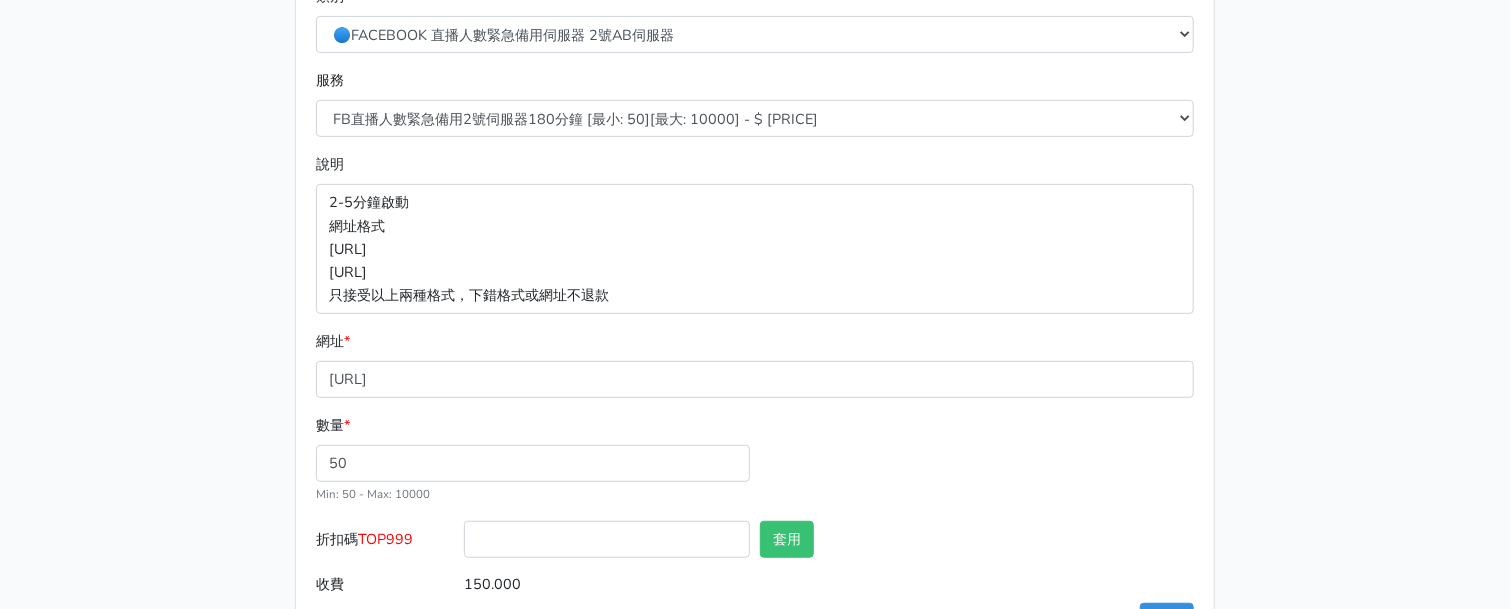 scroll, scrollTop: 410, scrollLeft: 0, axis: vertical 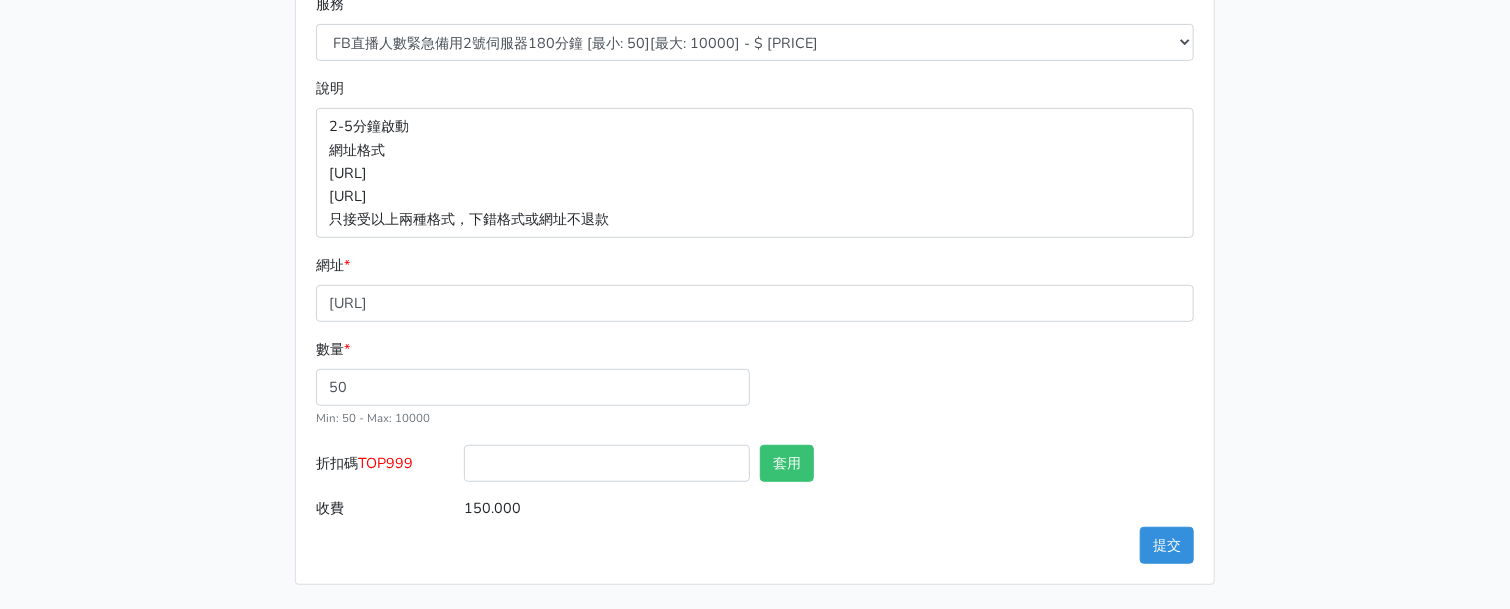 click on "TOP999" at bounding box center (385, 463) 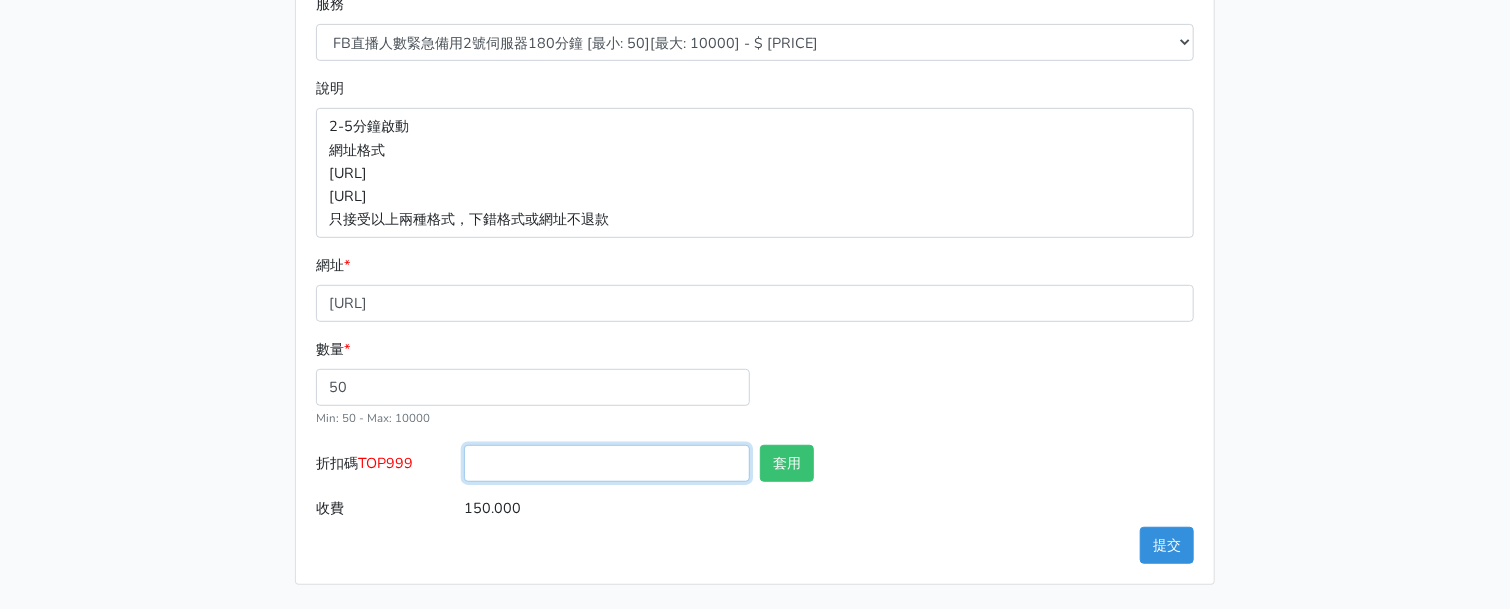 click on "折扣碼 [CODE]" at bounding box center [607, 463] 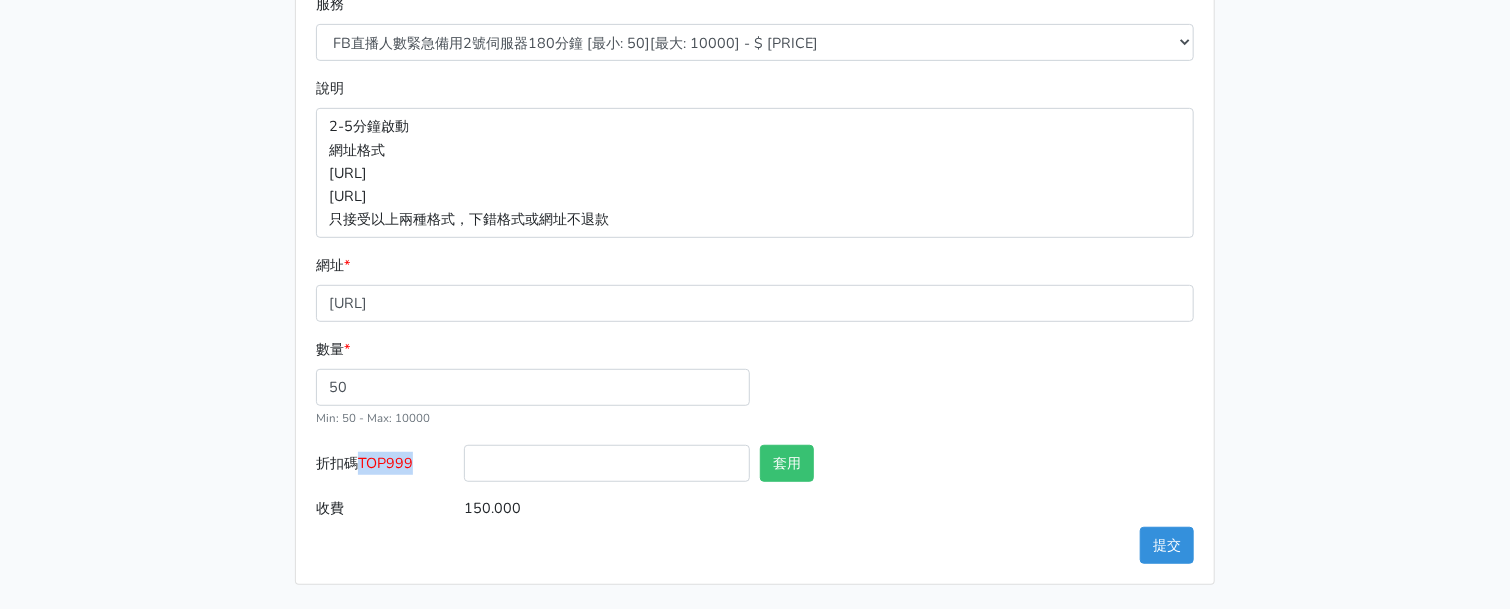 click on "TOP999" at bounding box center [385, 463] 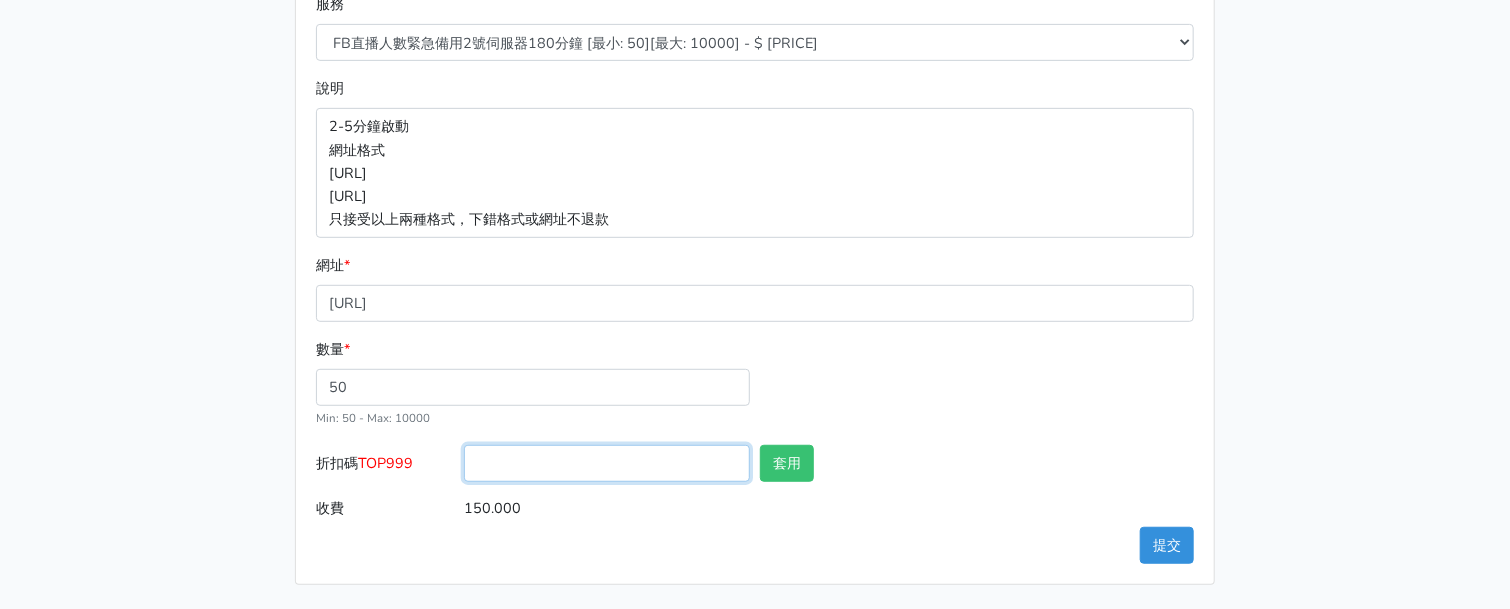 click on "折扣碼 [CODE]" at bounding box center (607, 463) 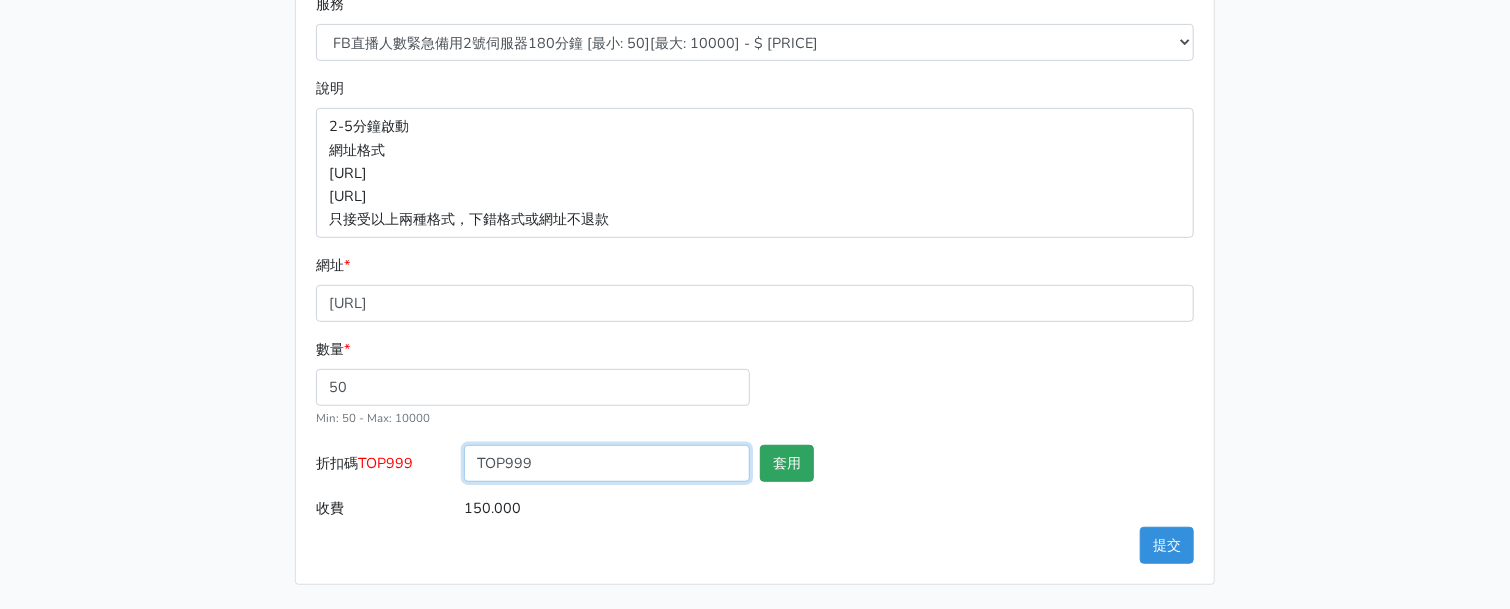 type on "TOP999" 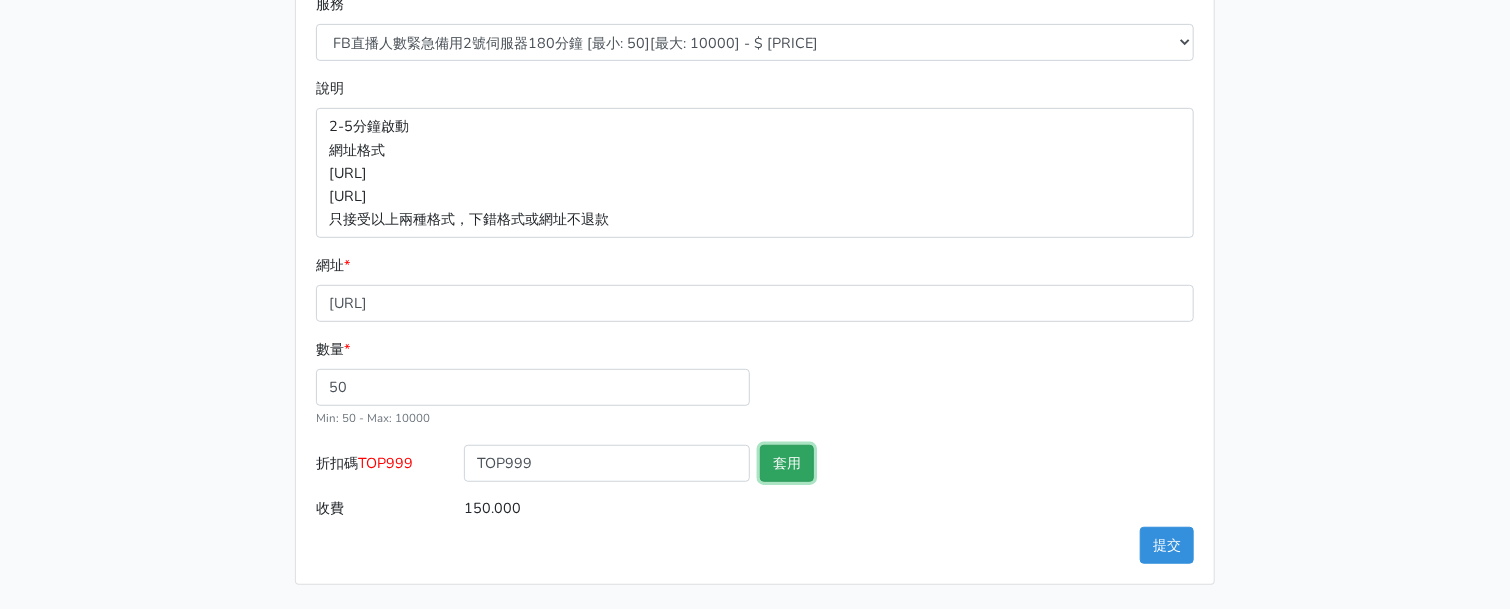 click on "套用" at bounding box center (787, 463) 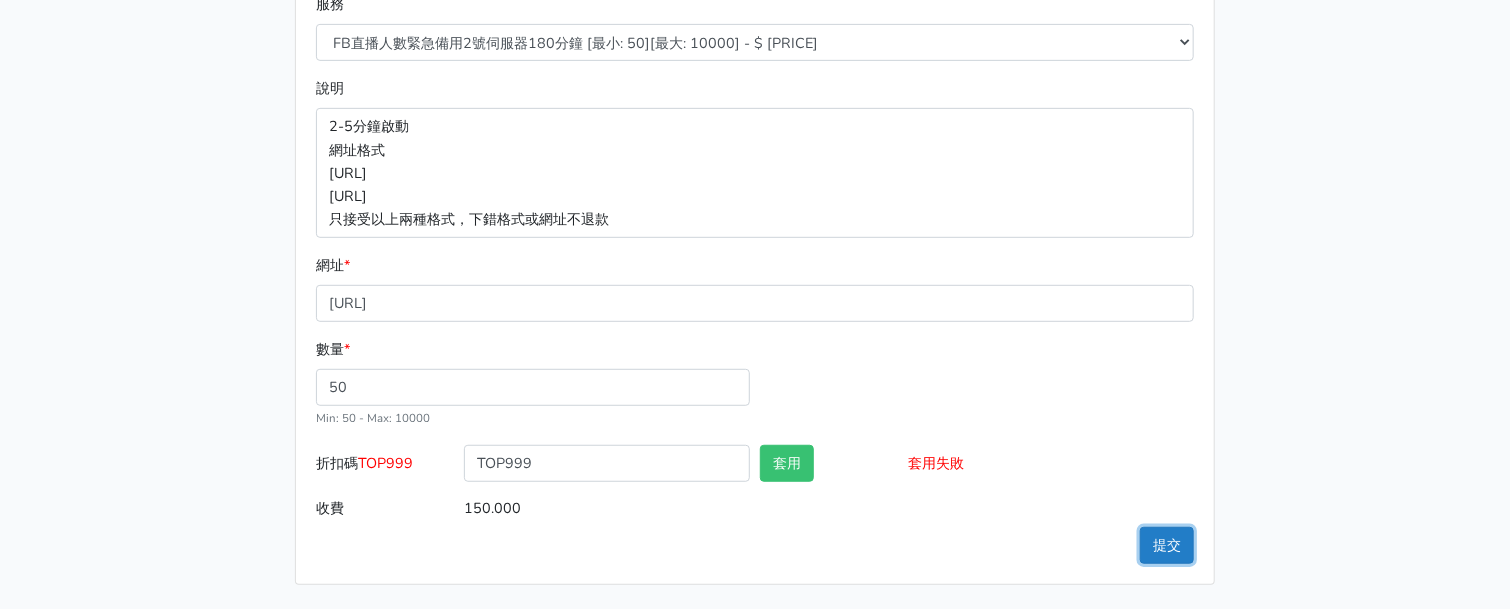 click on "提交" at bounding box center [1167, 545] 